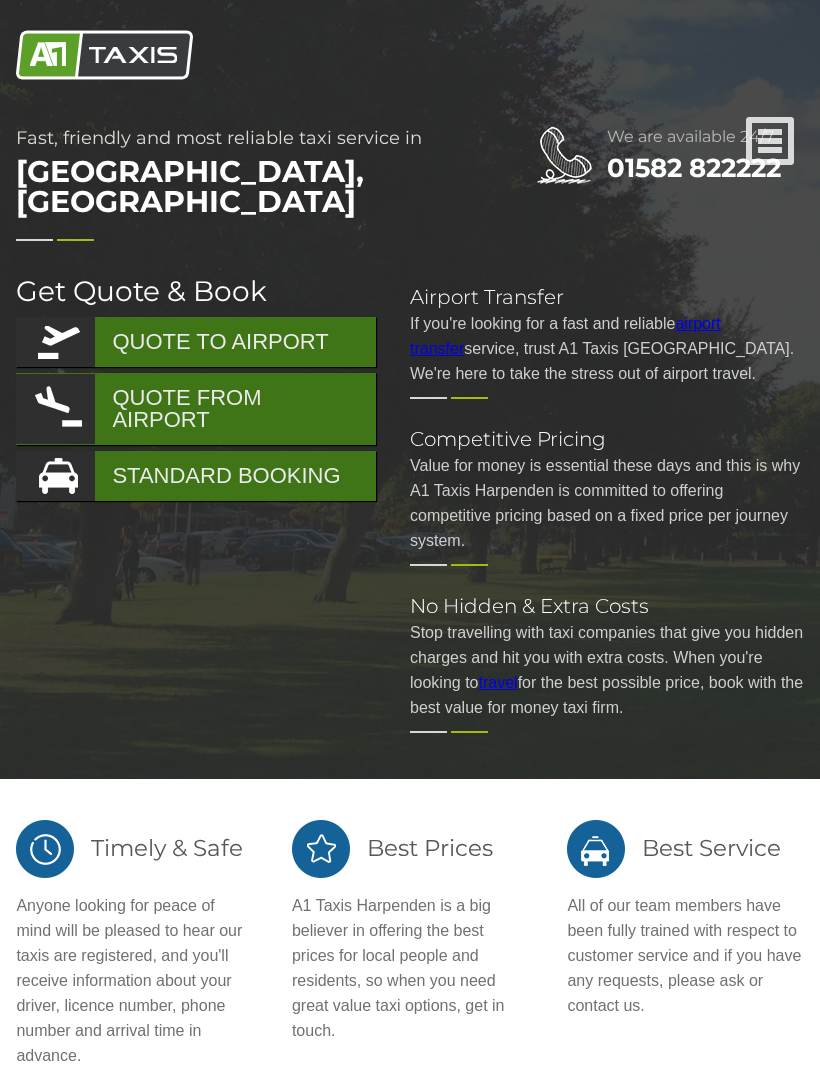 scroll, scrollTop: 0, scrollLeft: 0, axis: both 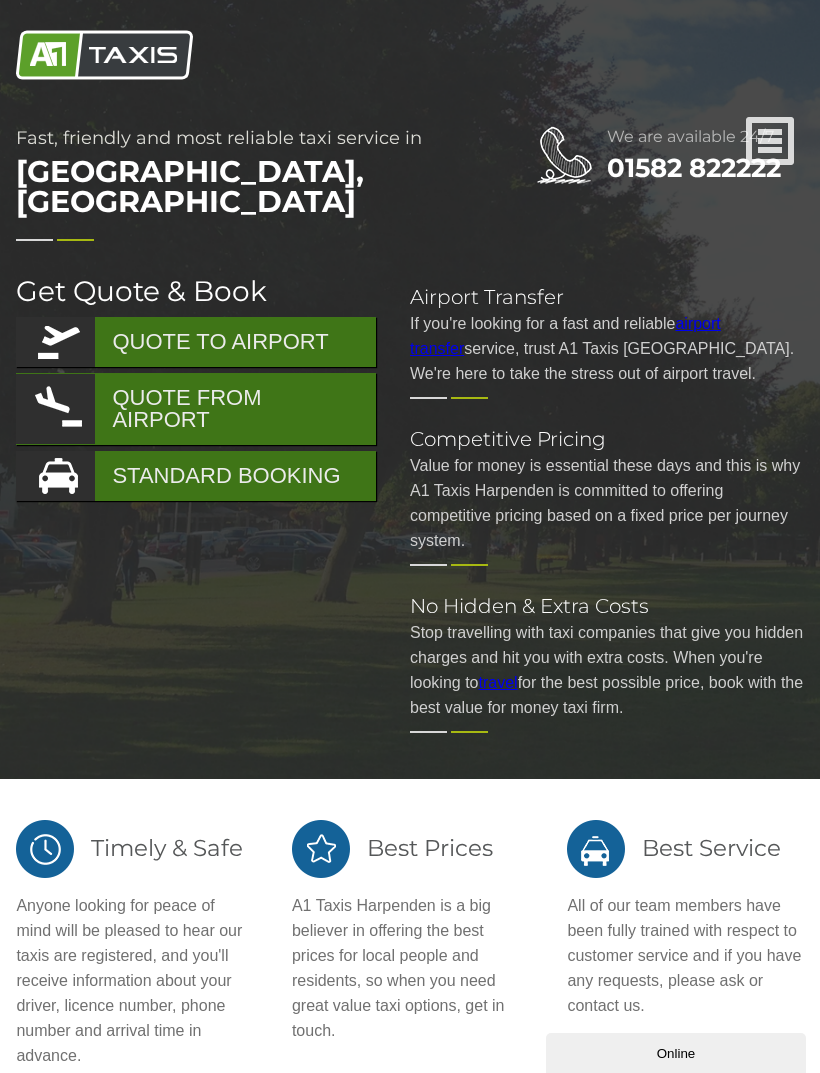 click on "QUOTE TO AIRPORT" at bounding box center (195, 342) 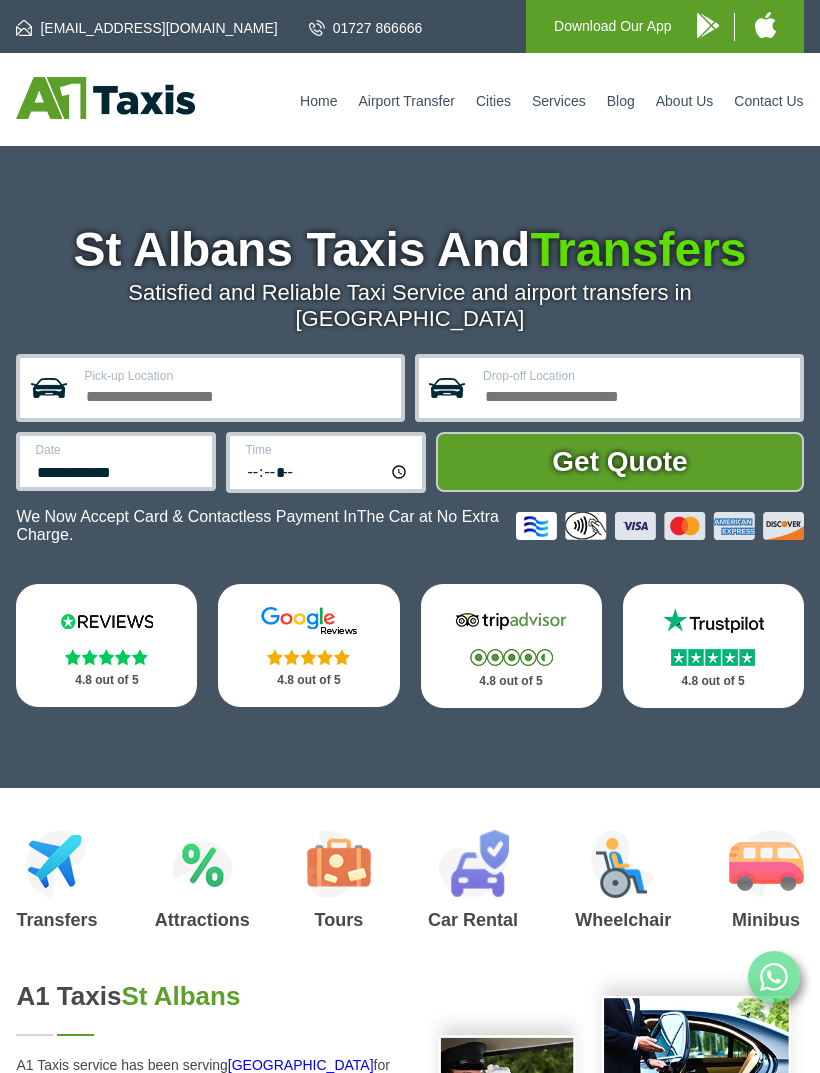 scroll, scrollTop: 0, scrollLeft: 0, axis: both 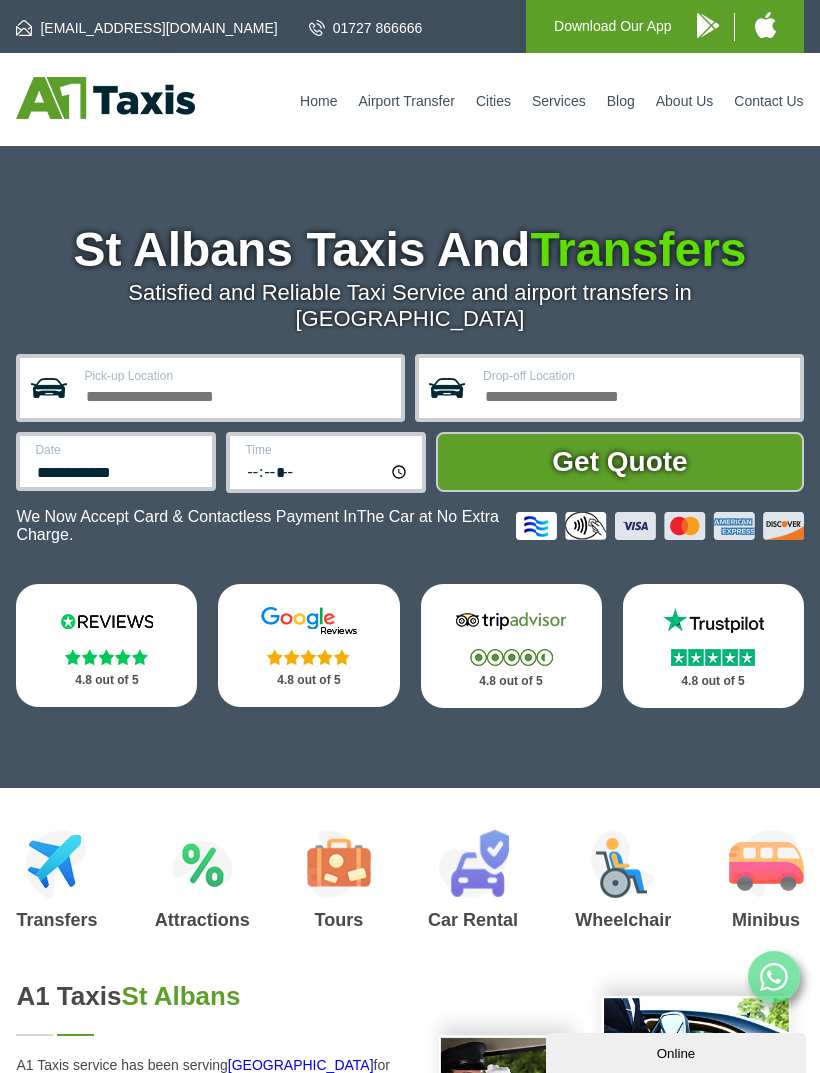 click on "Pick-up Location" at bounding box center (236, 394) 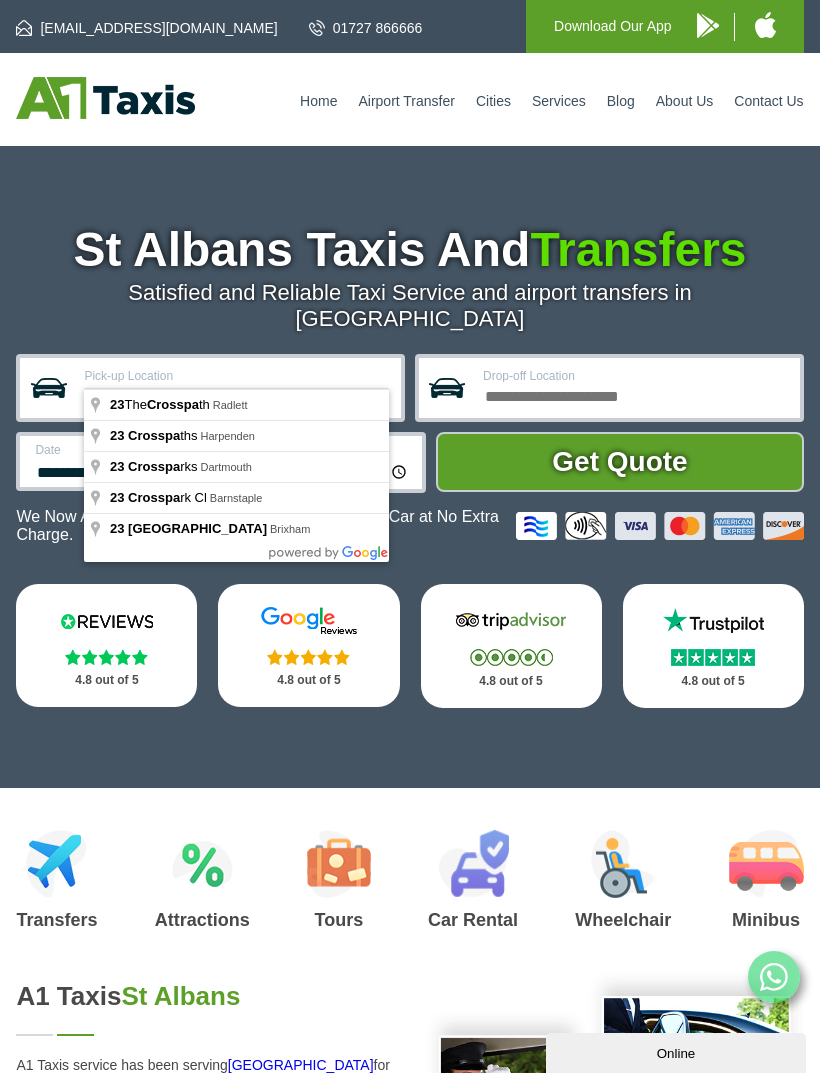 type on "**********" 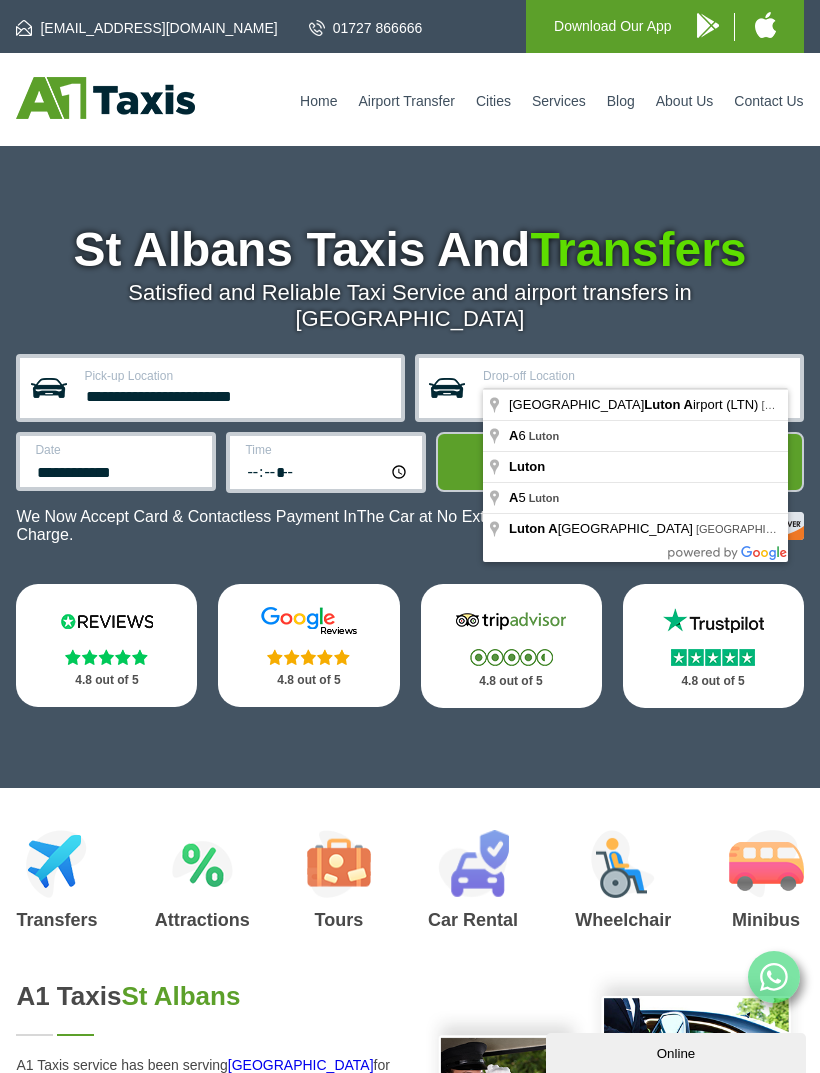 type on "**********" 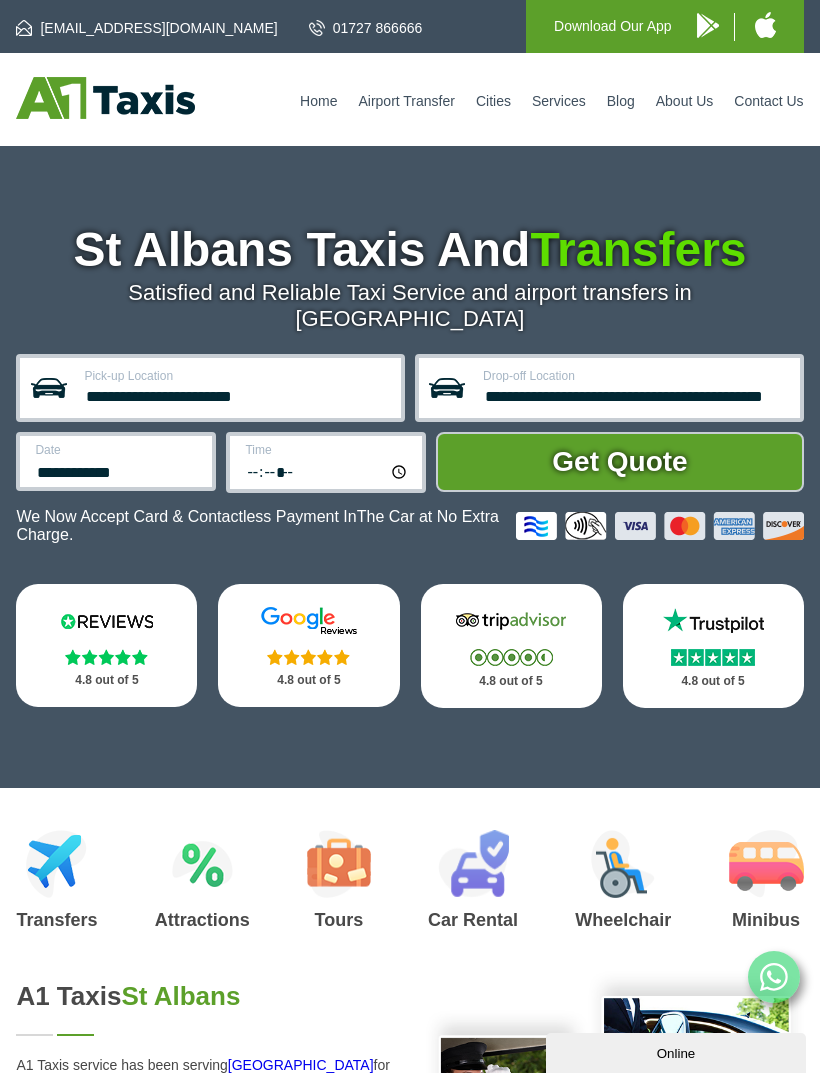 click on "**********" at bounding box center [117, 470] 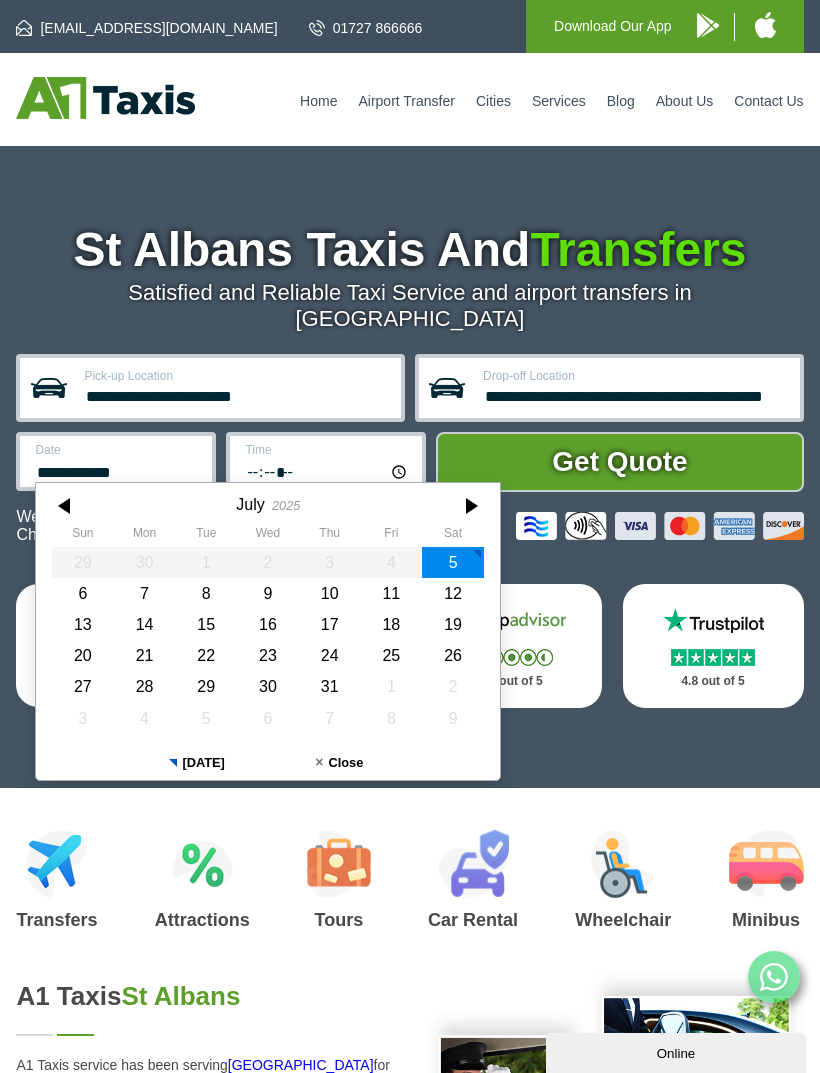 click on "12" at bounding box center (454, 593) 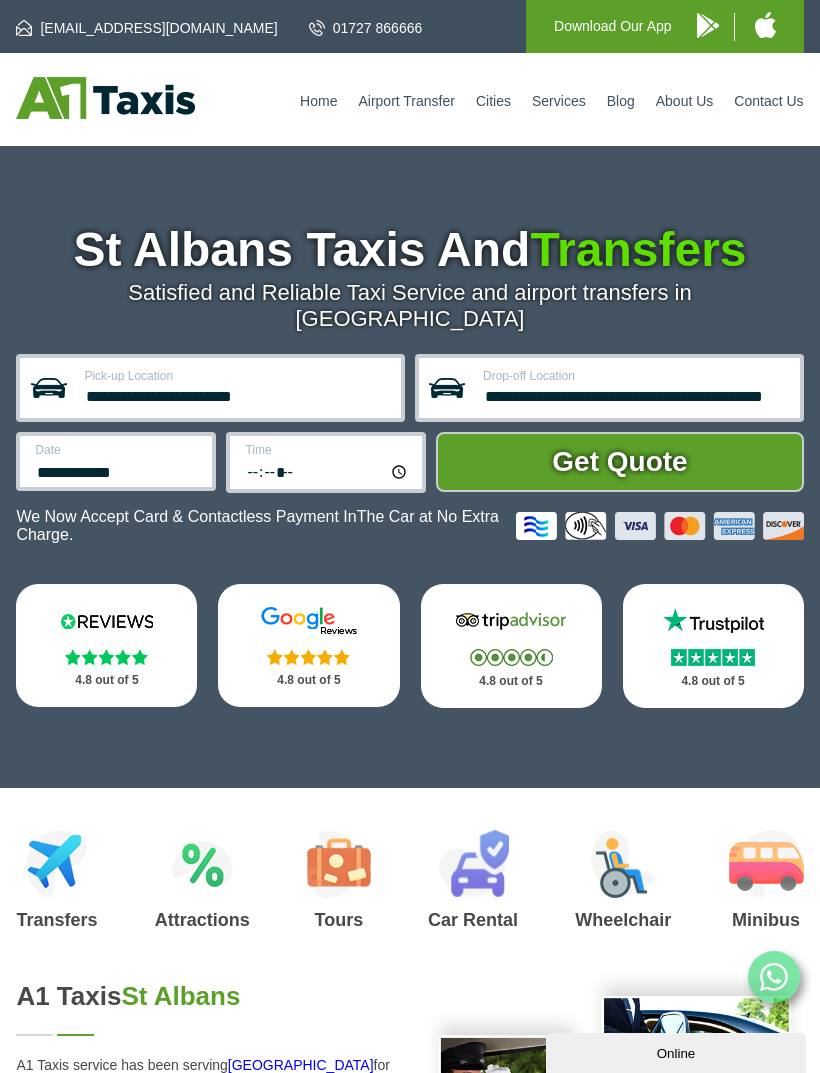 click on "*****" at bounding box center (327, 471) 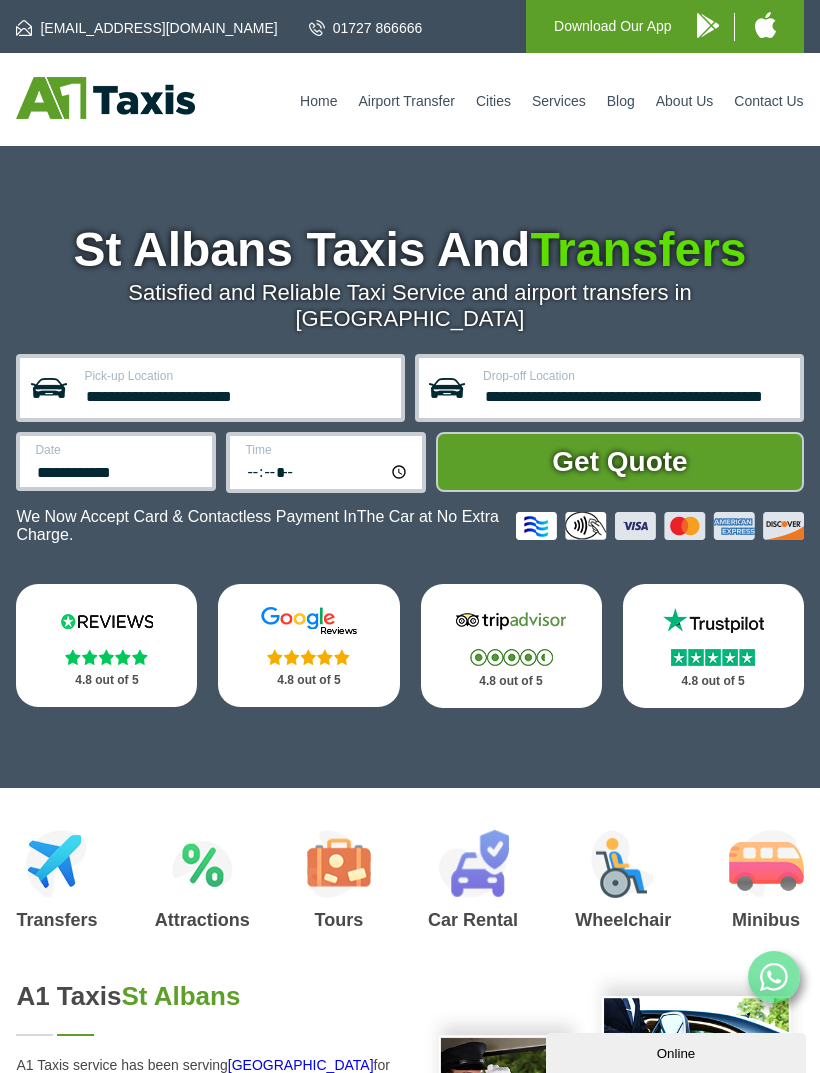 type on "*****" 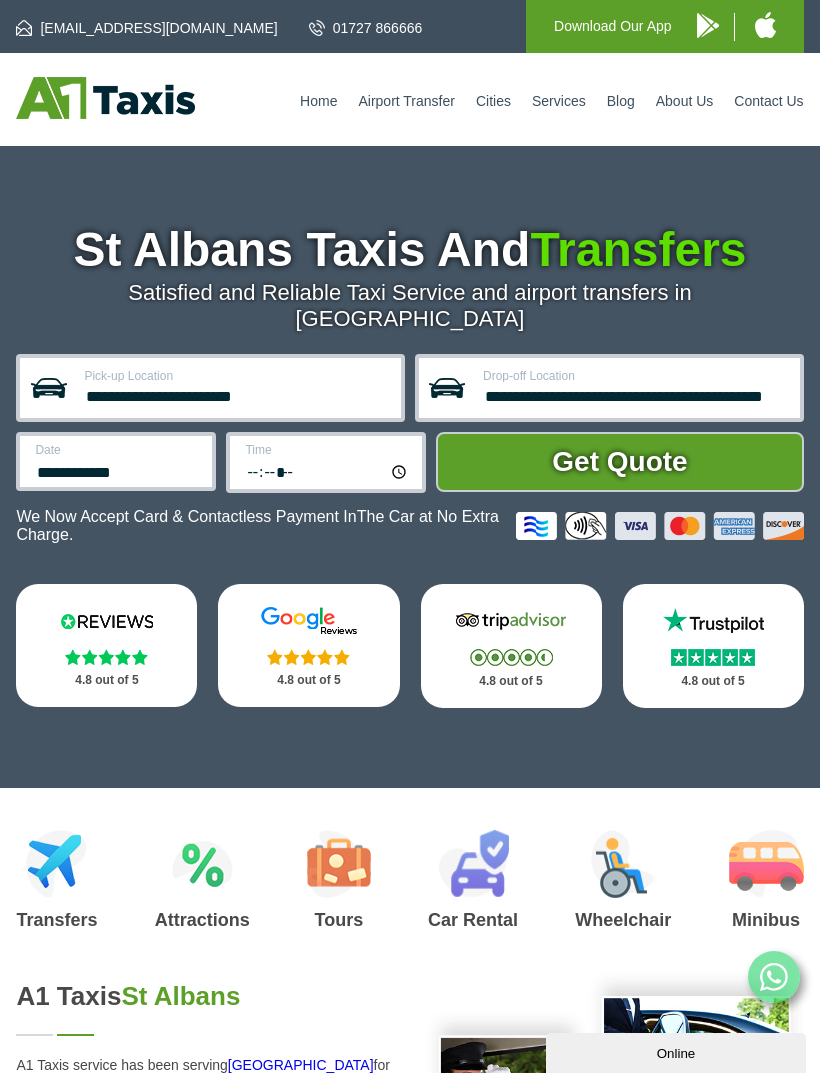 click on "Get Quote" at bounding box center (619, 462) 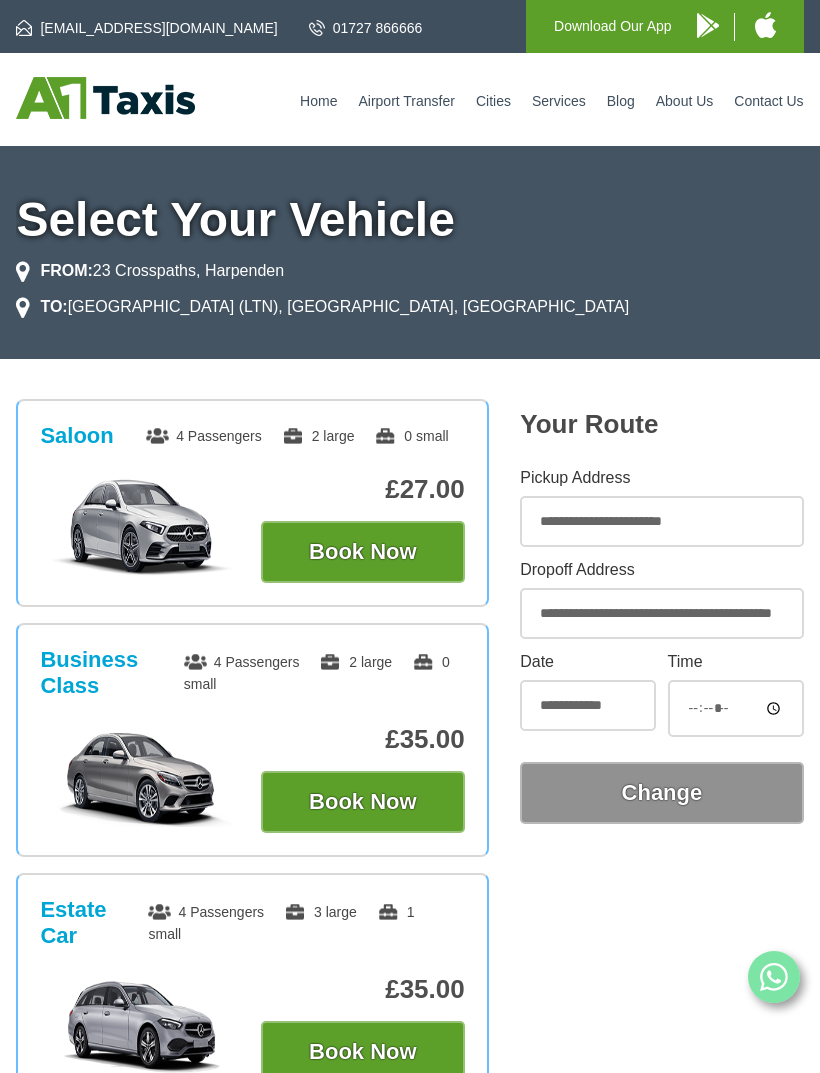 scroll, scrollTop: 0, scrollLeft: 0, axis: both 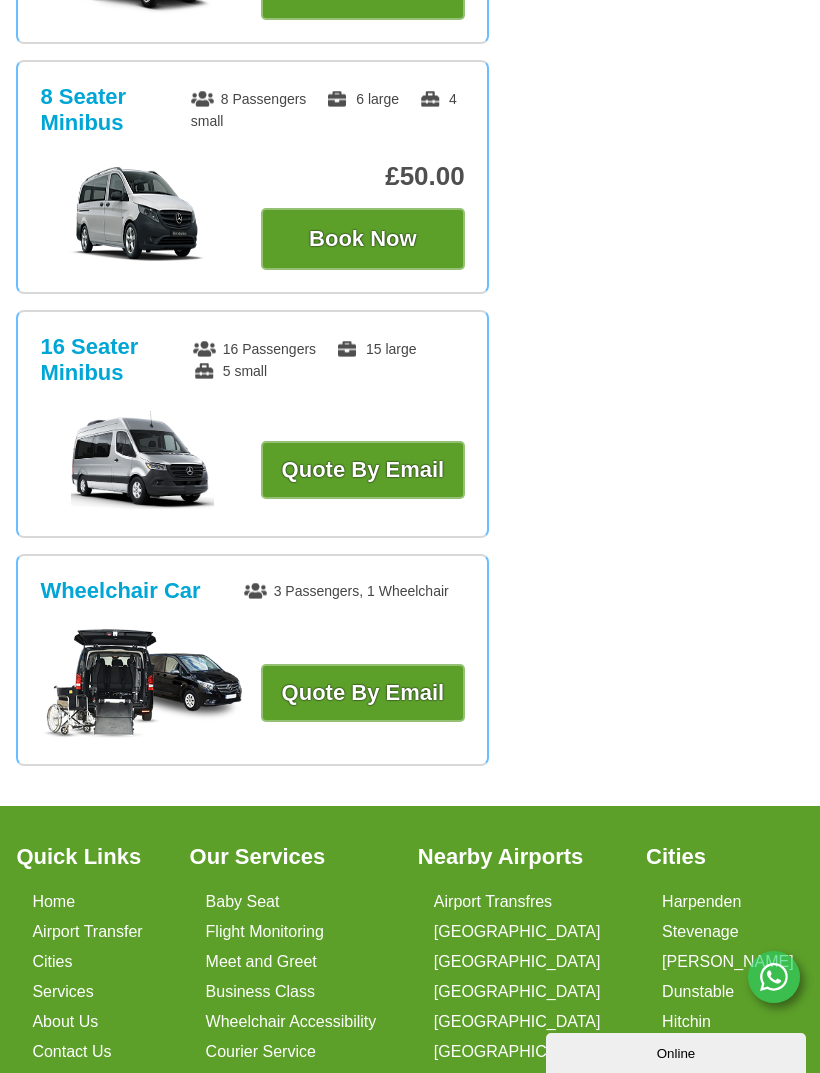 click on "Baby Seat" at bounding box center [243, 902] 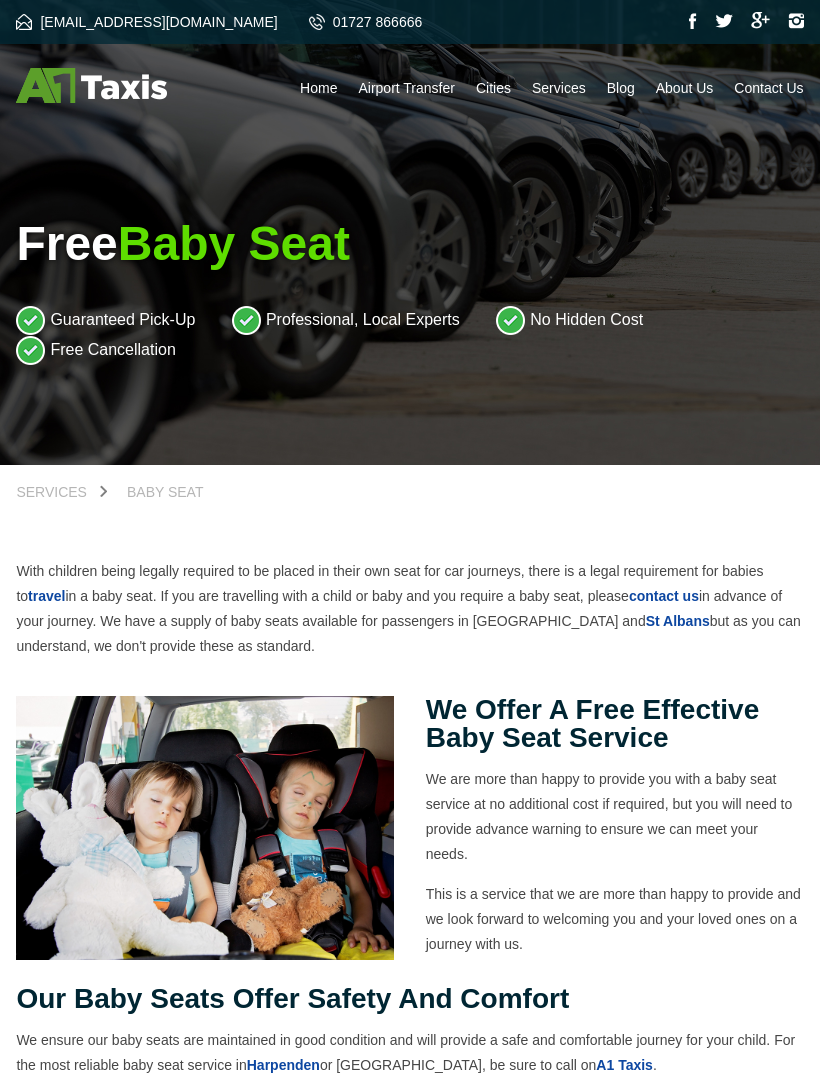 scroll, scrollTop: 0, scrollLeft: 0, axis: both 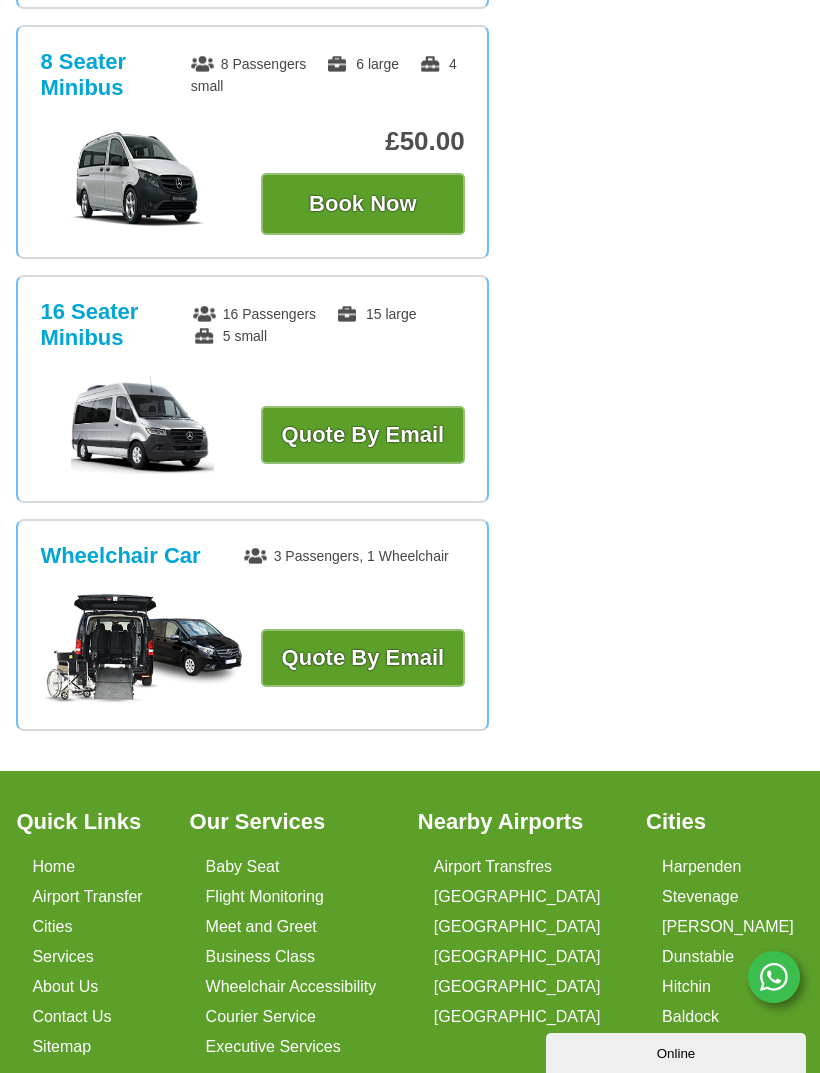 click on "Meet and Greet" at bounding box center [261, 927] 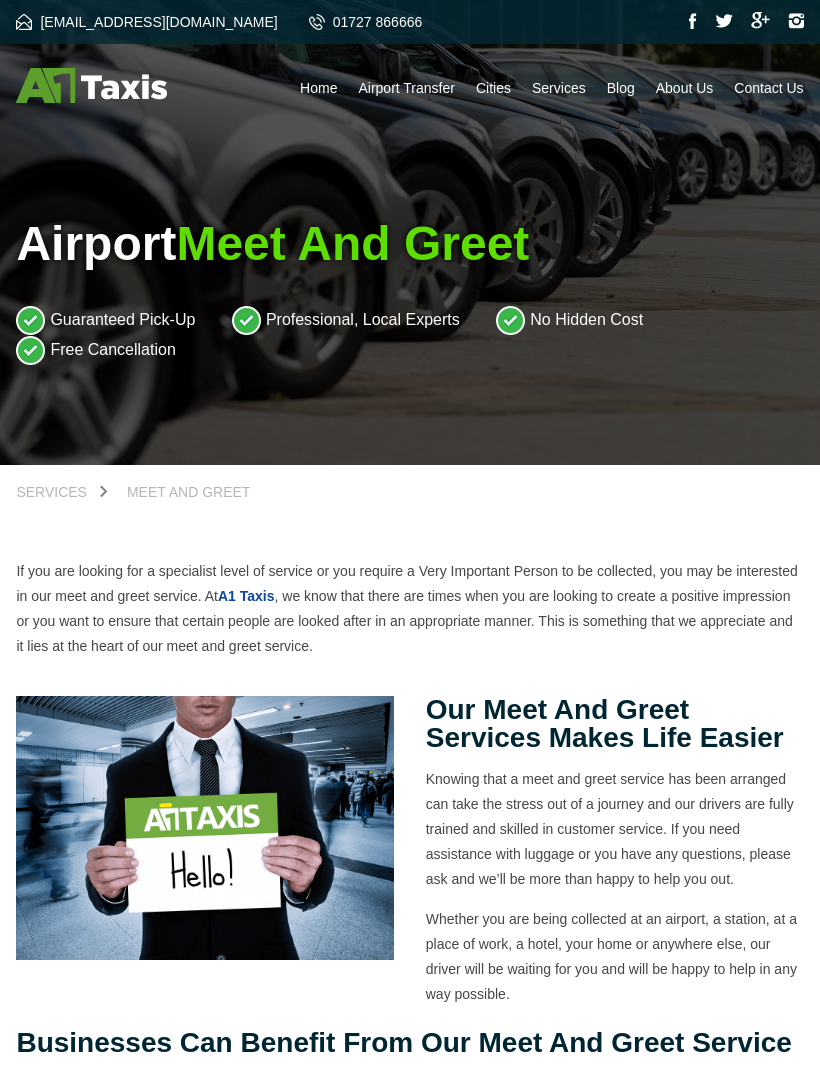 scroll, scrollTop: 0, scrollLeft: 0, axis: both 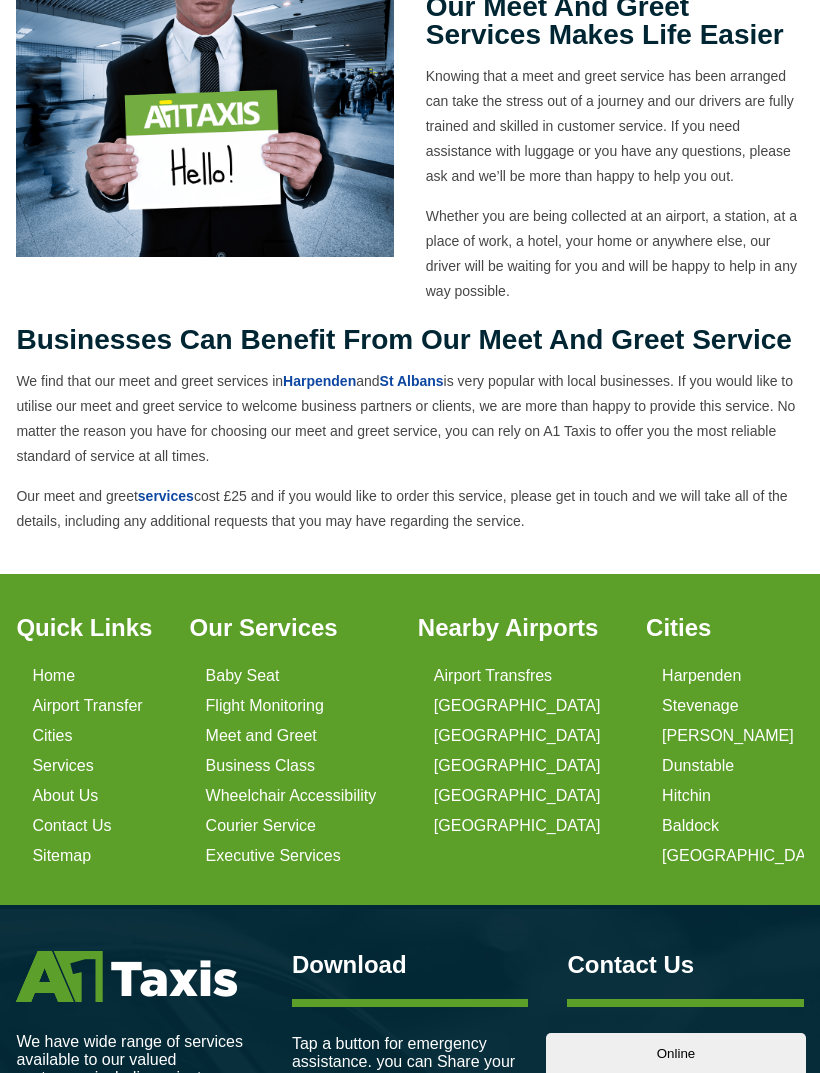 click on "Flight Monitoring" at bounding box center [265, 706] 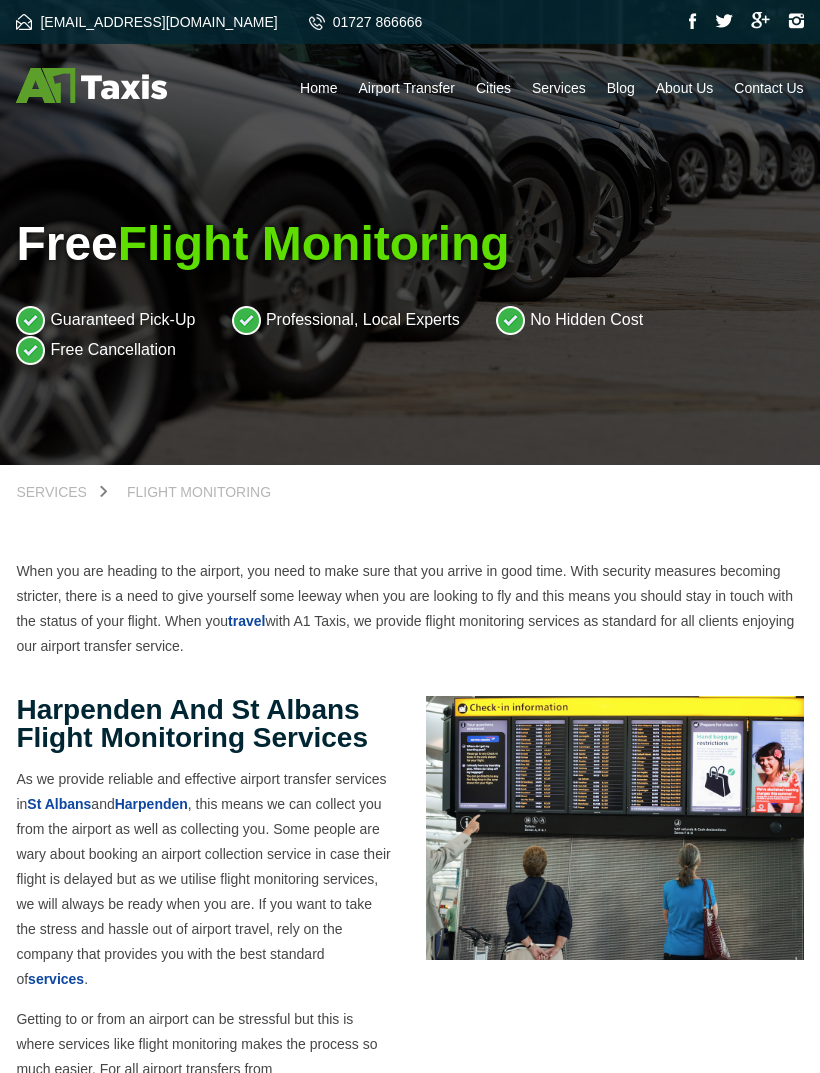 scroll, scrollTop: 0, scrollLeft: 0, axis: both 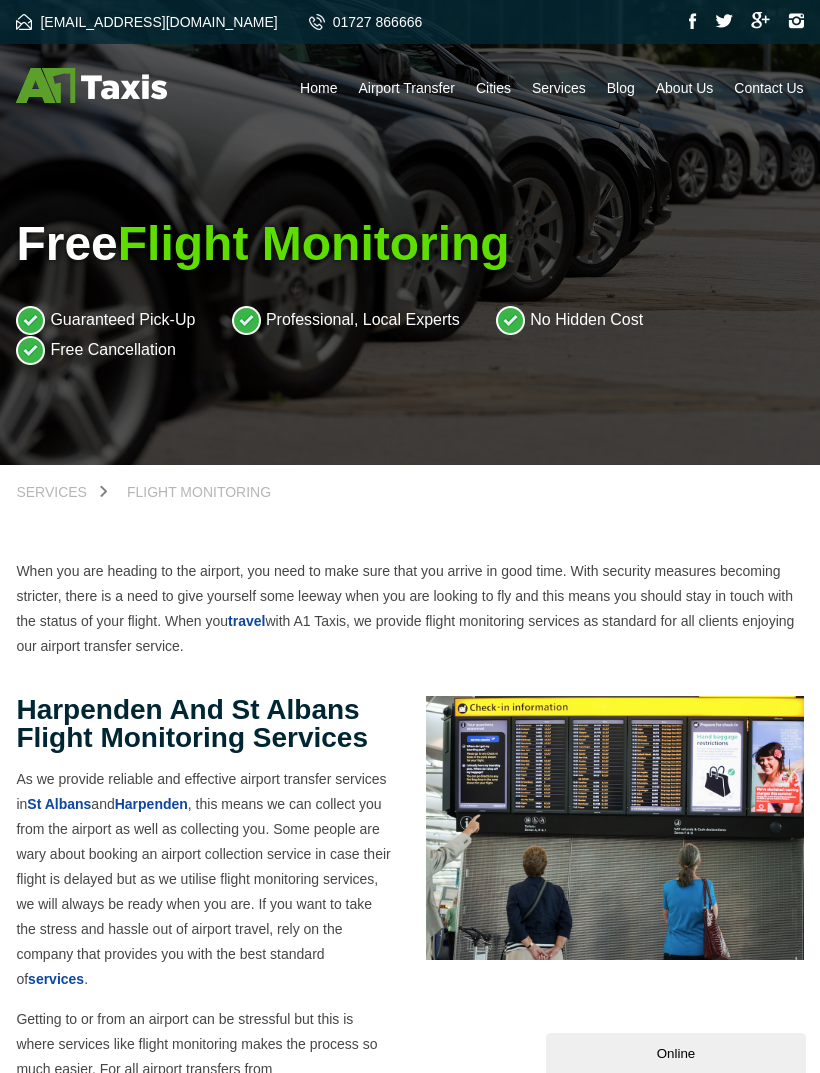 click at bounding box center [615, 828] 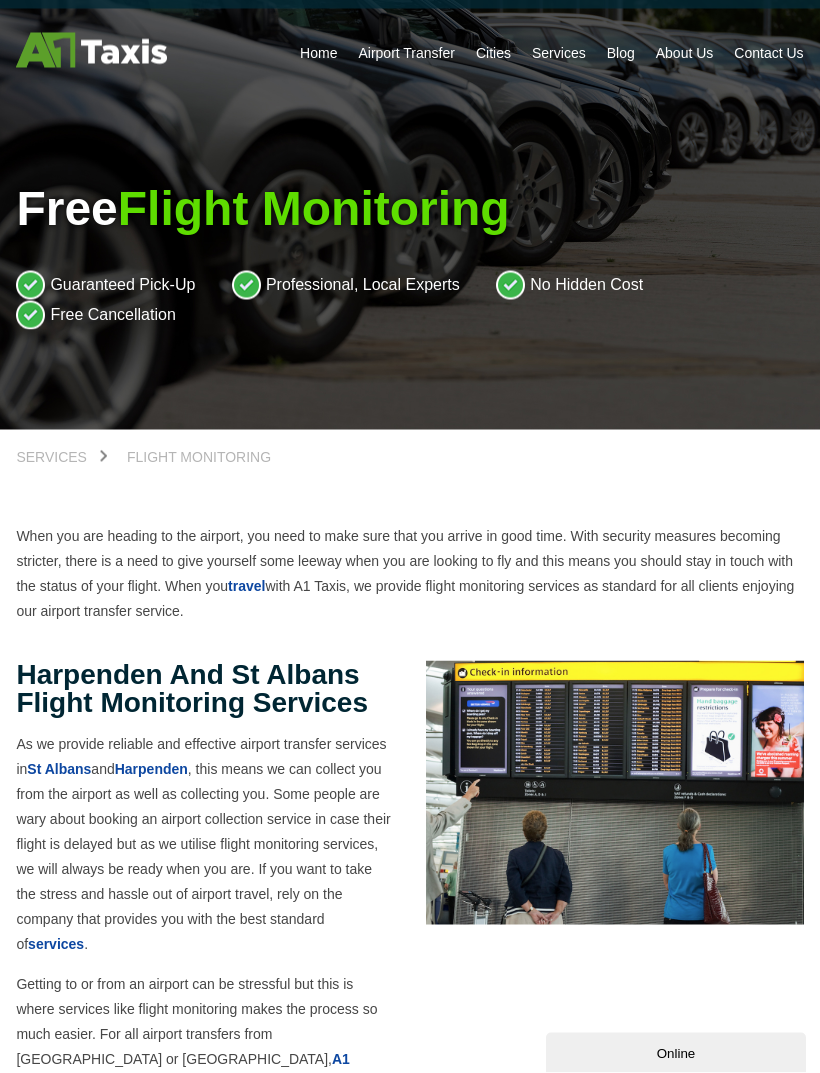 scroll, scrollTop: 0, scrollLeft: 0, axis: both 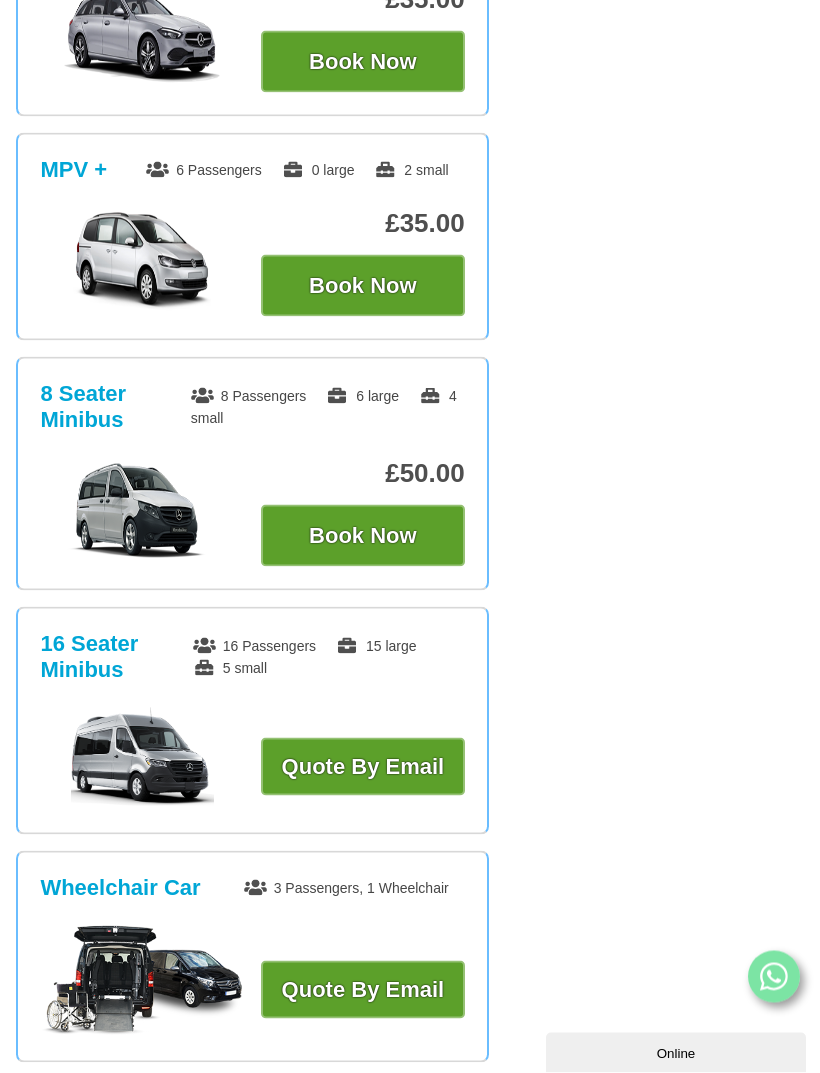 click on "Book Now" at bounding box center [363, 286] 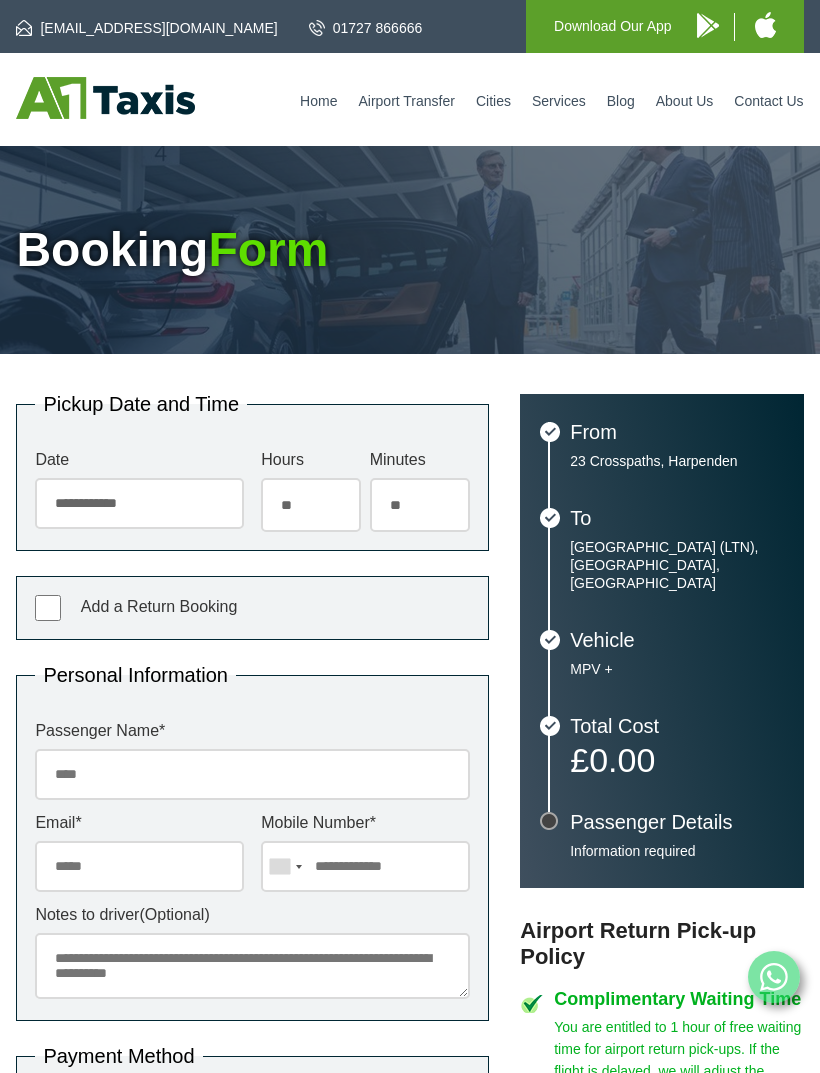 scroll, scrollTop: 0, scrollLeft: 0, axis: both 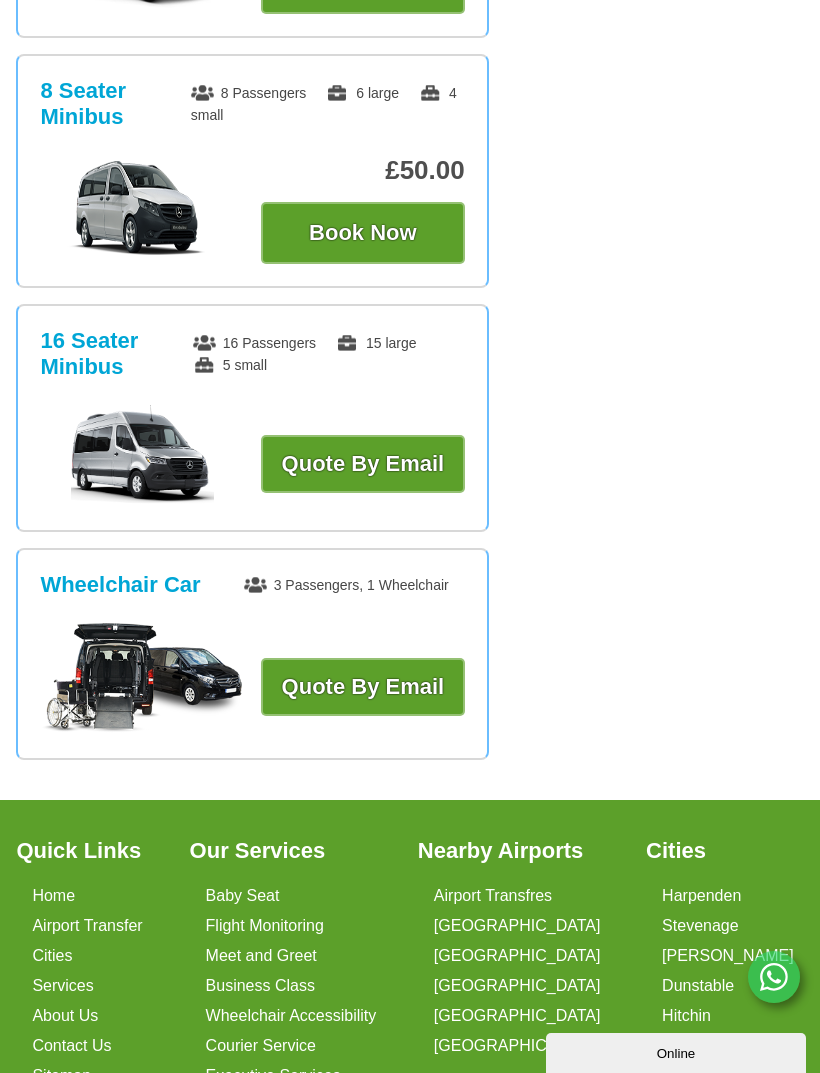 click on "Baby Seat" at bounding box center (243, 896) 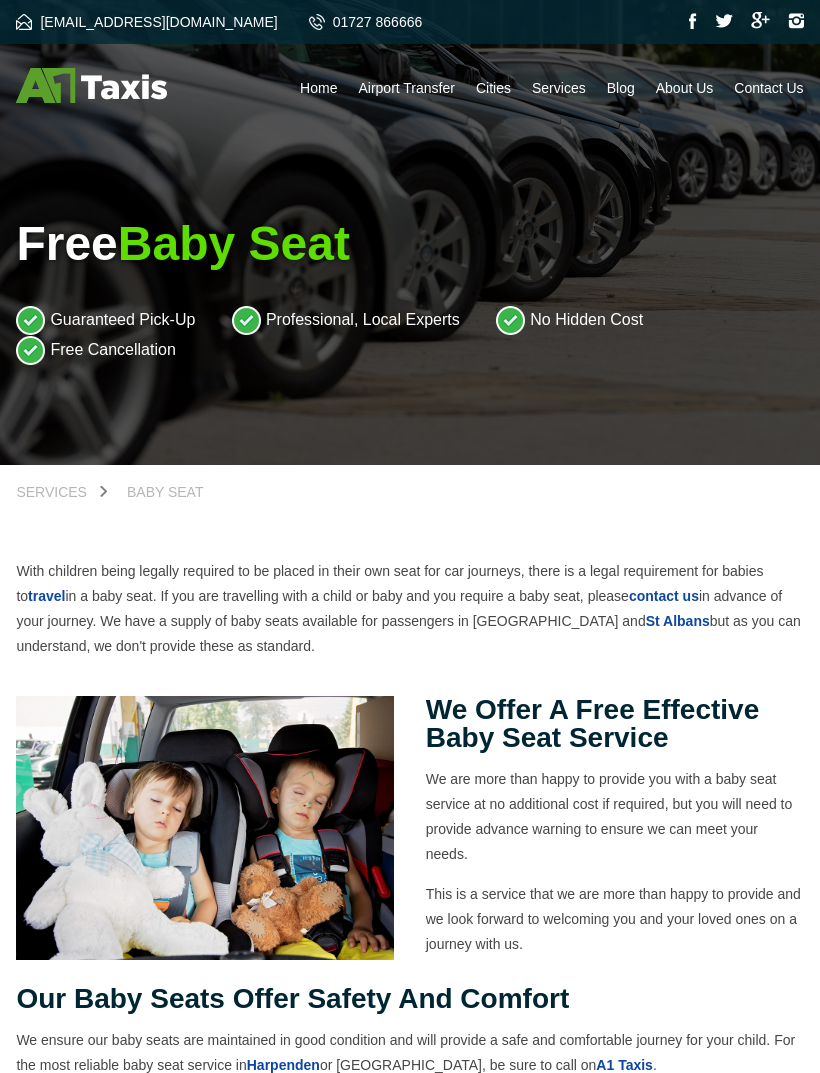 scroll, scrollTop: 0, scrollLeft: 0, axis: both 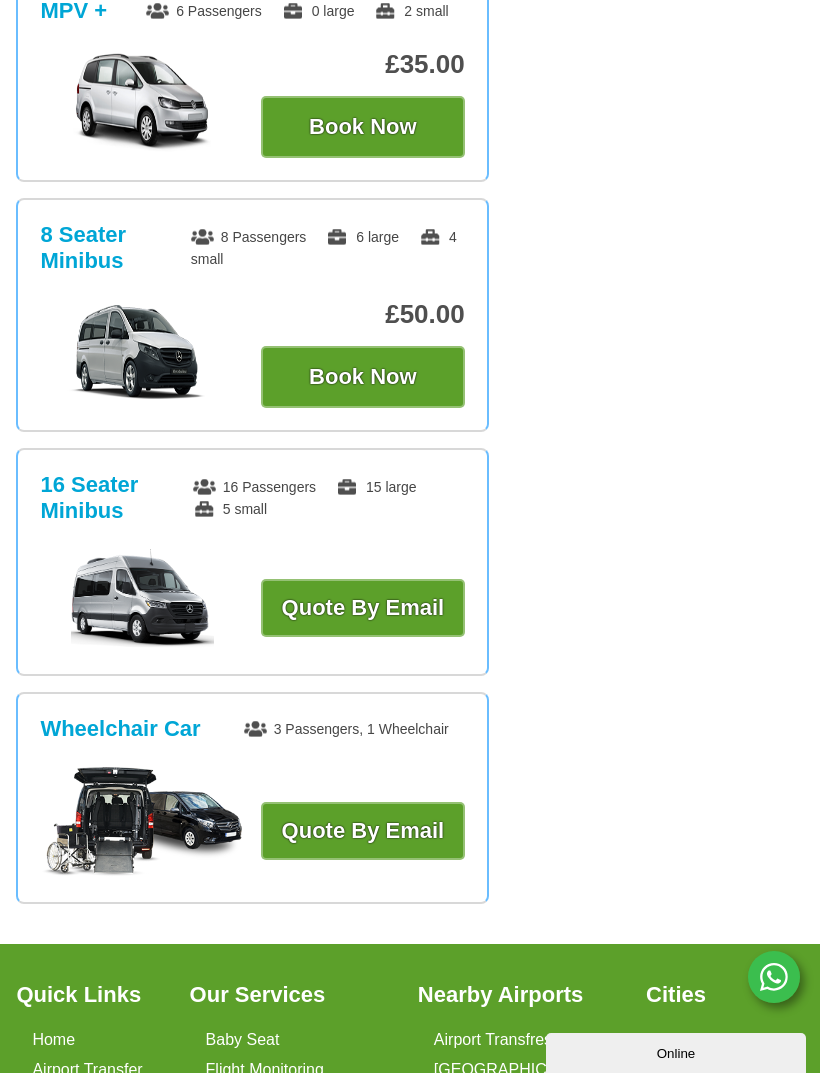 click on "Saloon
4 Passengers
2 large
0 small
£27.00
Book Now
Business Class
4 Passengers 2 large" at bounding box center (410, 77) 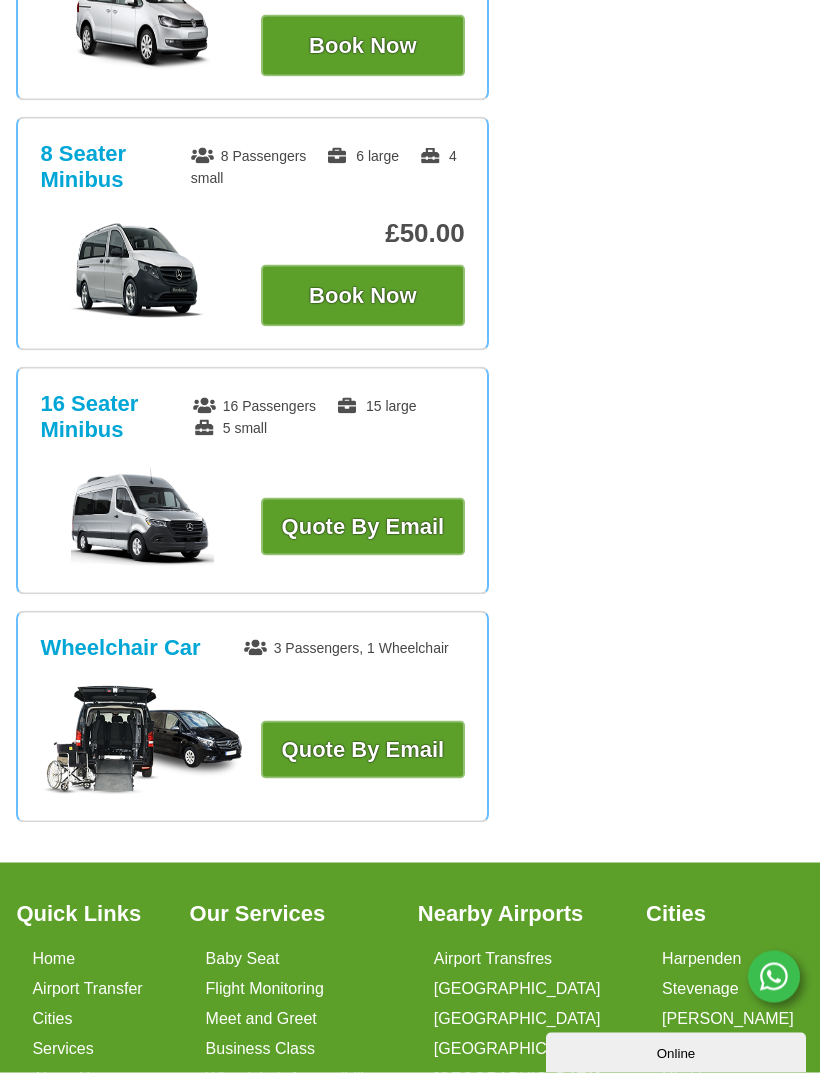 scroll, scrollTop: 1228, scrollLeft: 0, axis: vertical 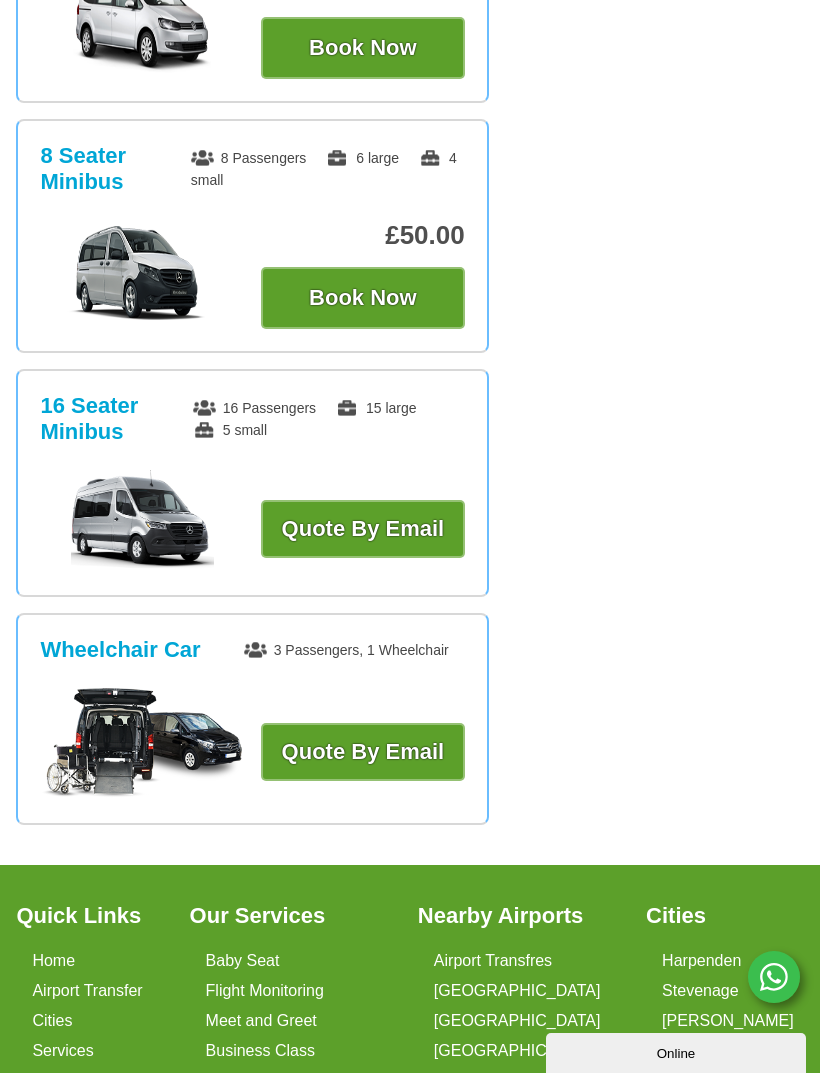 click on "Saloon
4 Passengers
2 large
0 small
£27.00
Book Now
Business Class
4 Passengers 2 large" at bounding box center [410, -2] 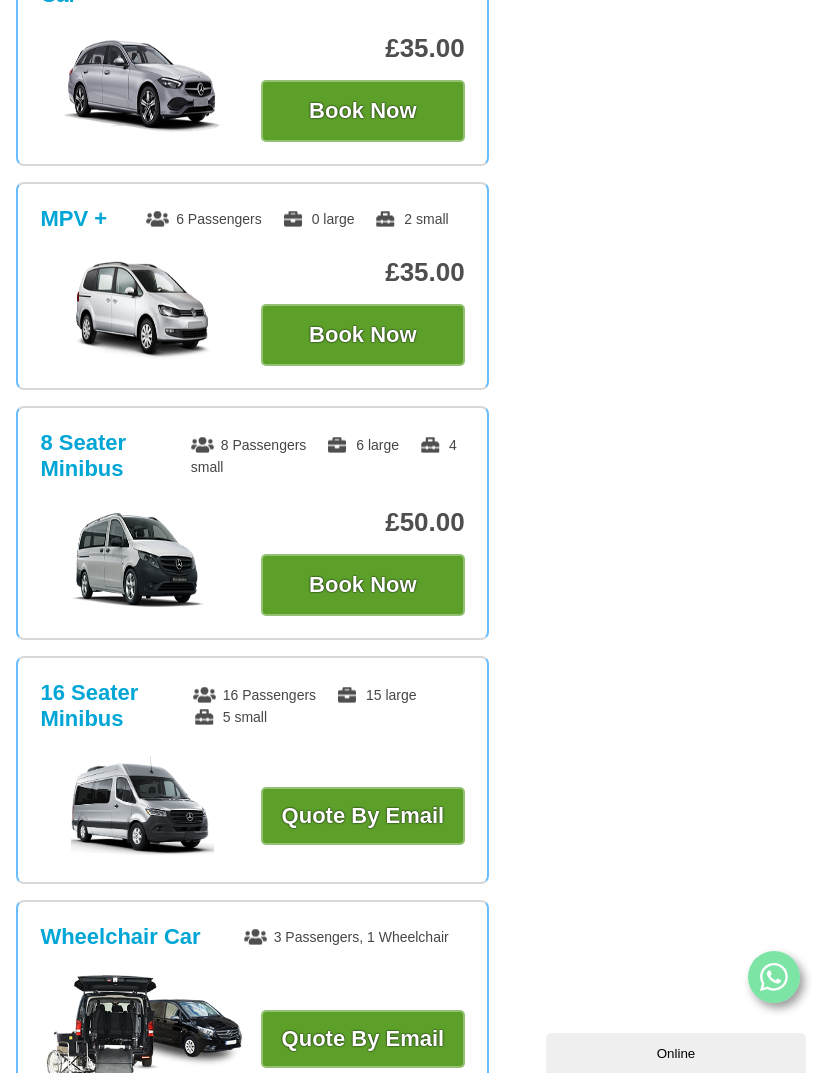 scroll, scrollTop: 935, scrollLeft: 0, axis: vertical 